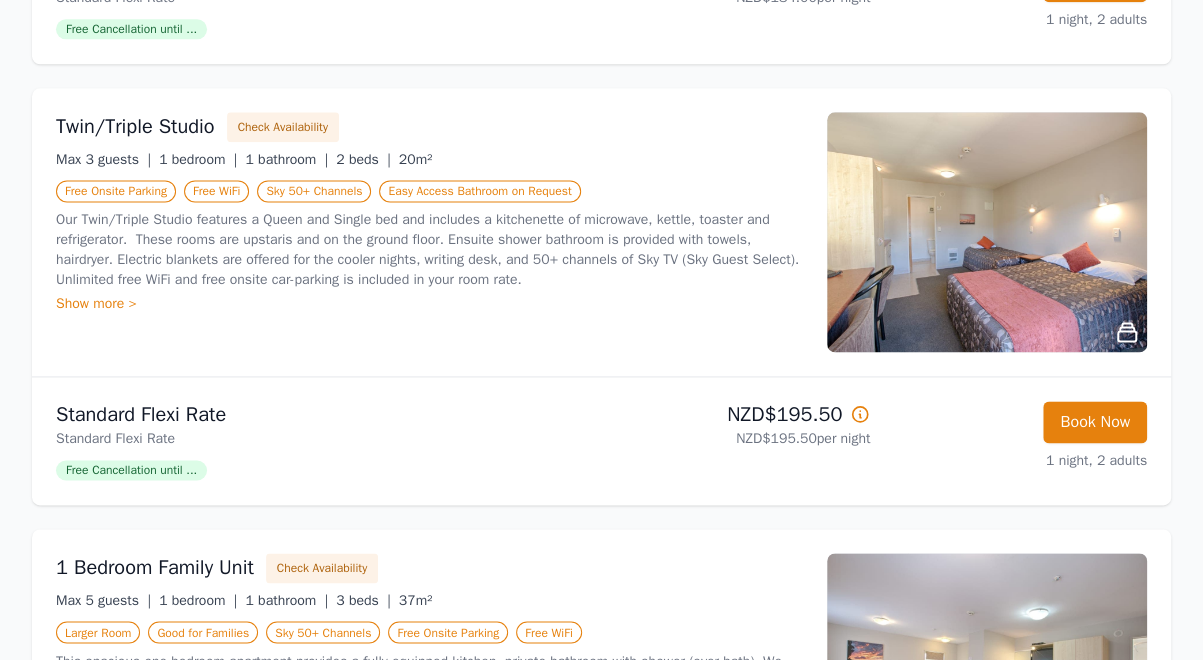 scroll, scrollTop: 0, scrollLeft: 0, axis: both 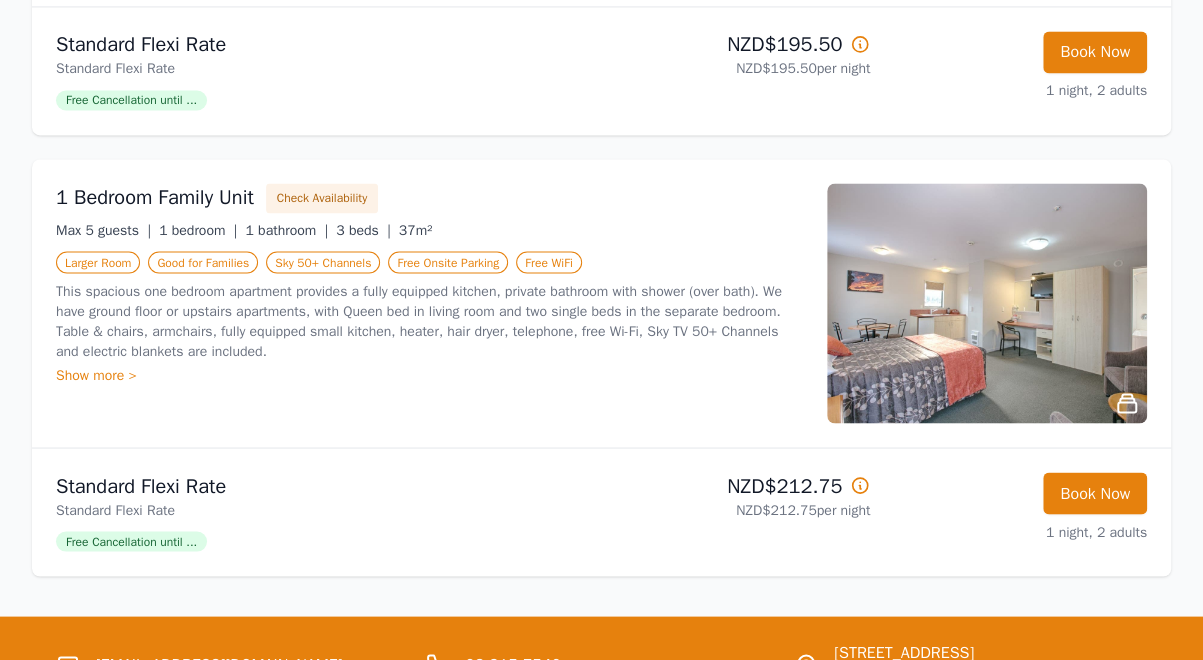 click at bounding box center (987, 303) 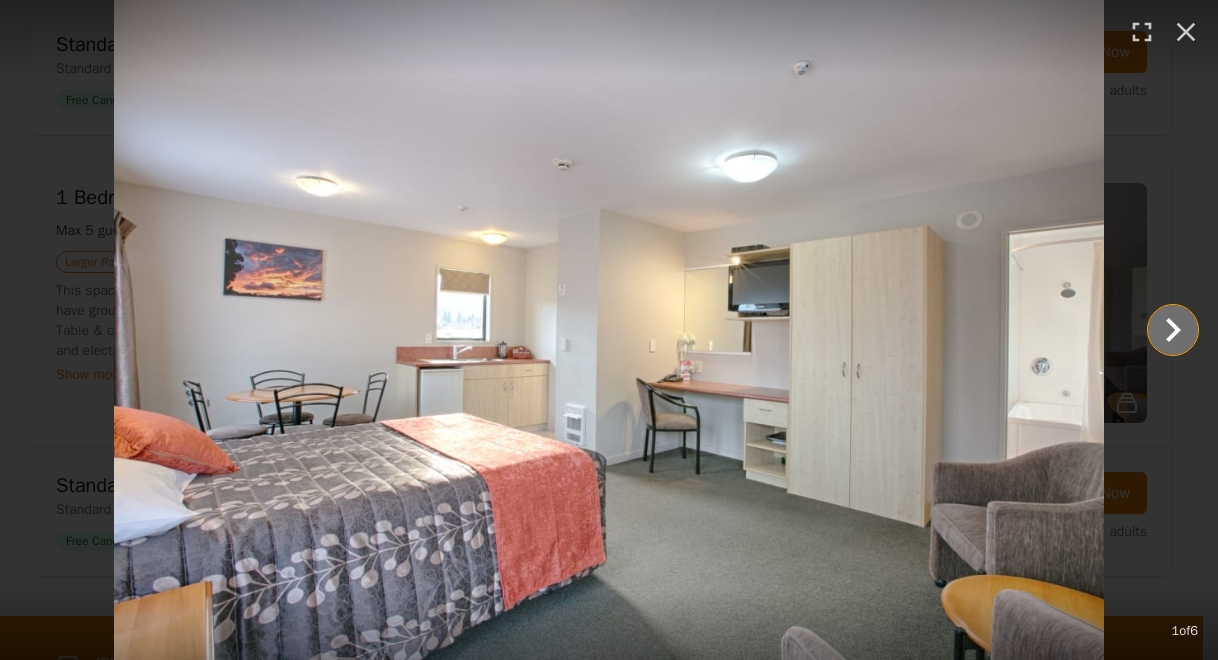 click 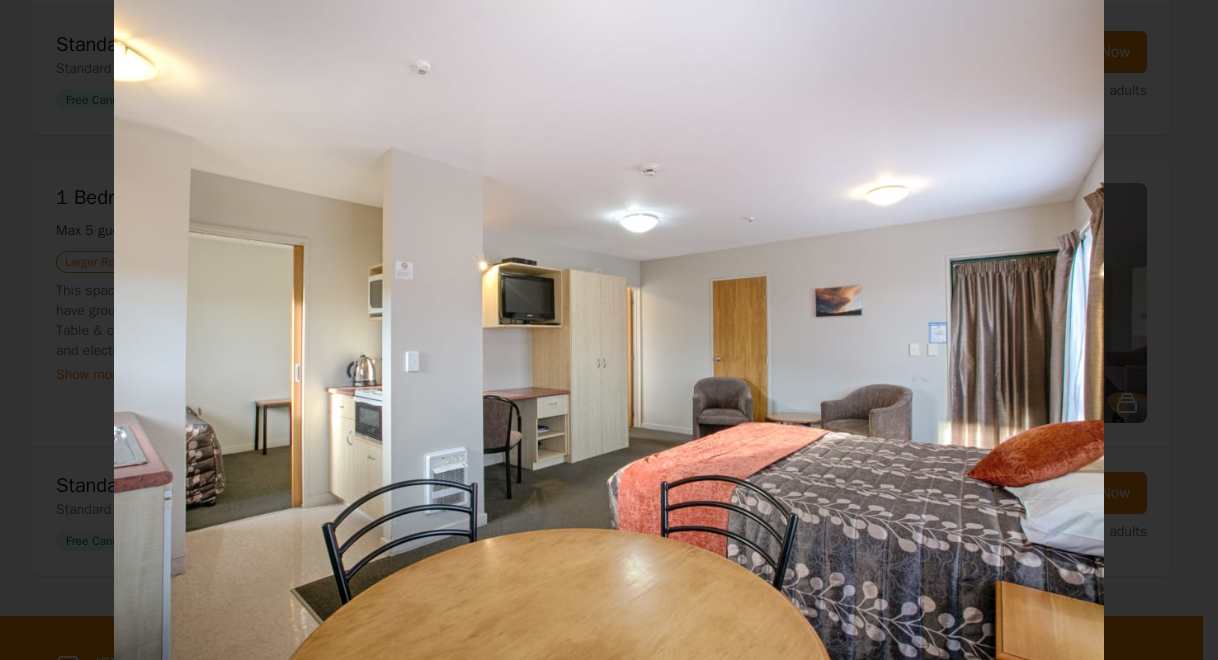 click 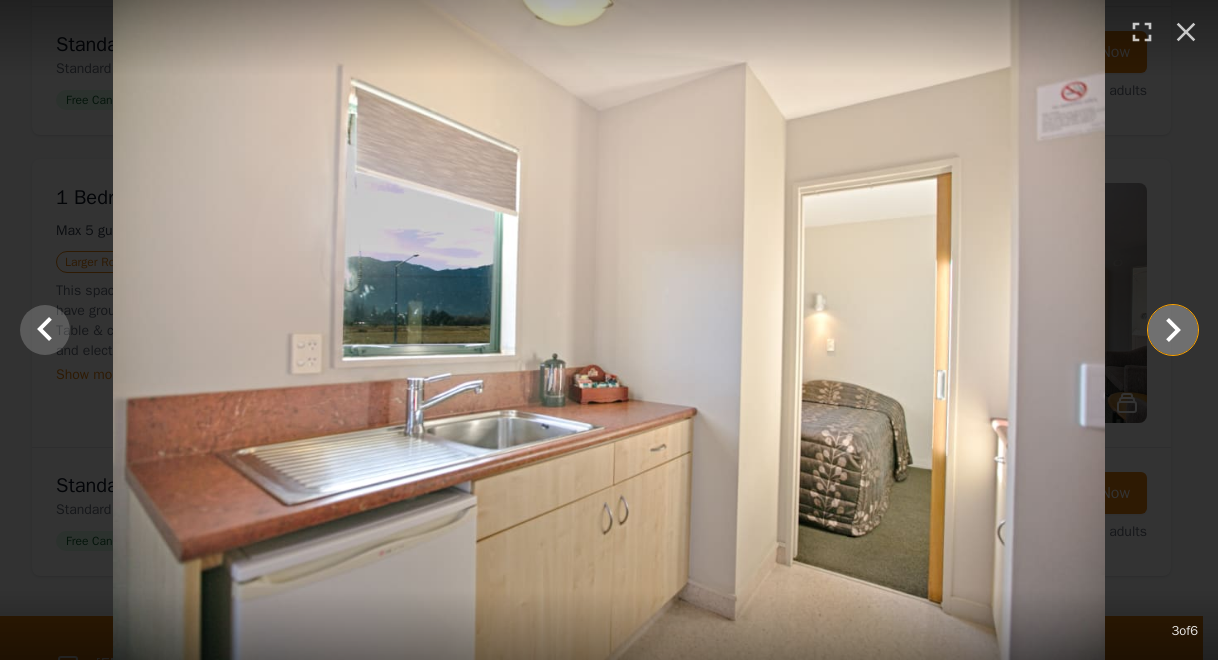 click 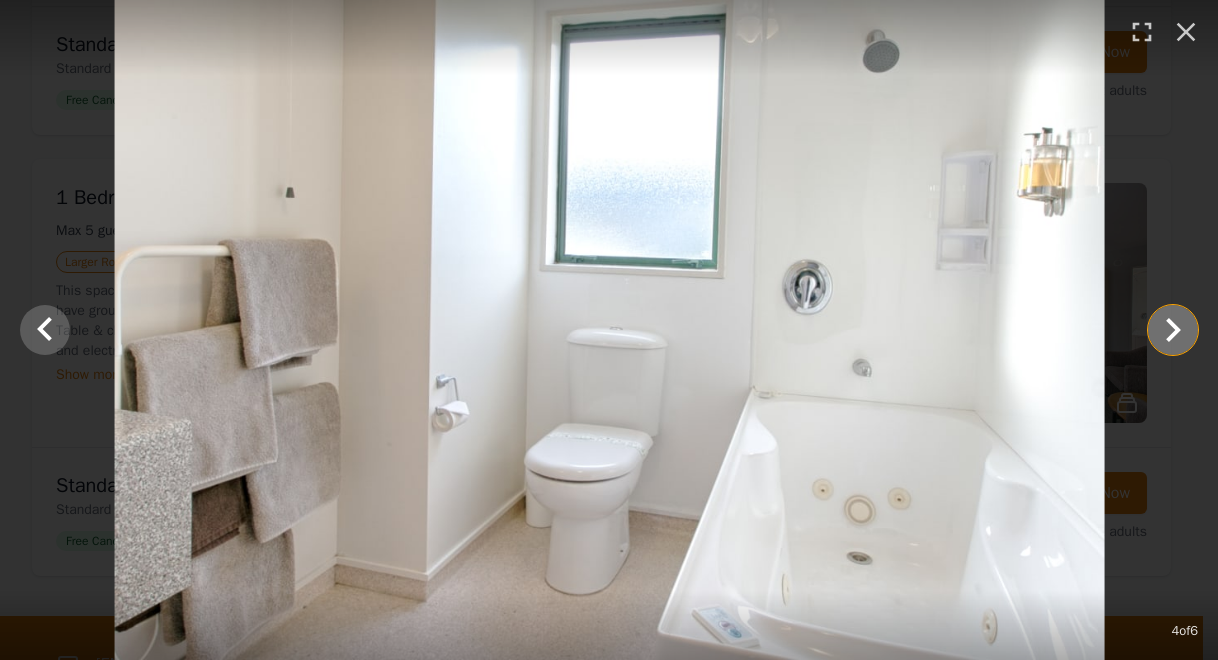 click 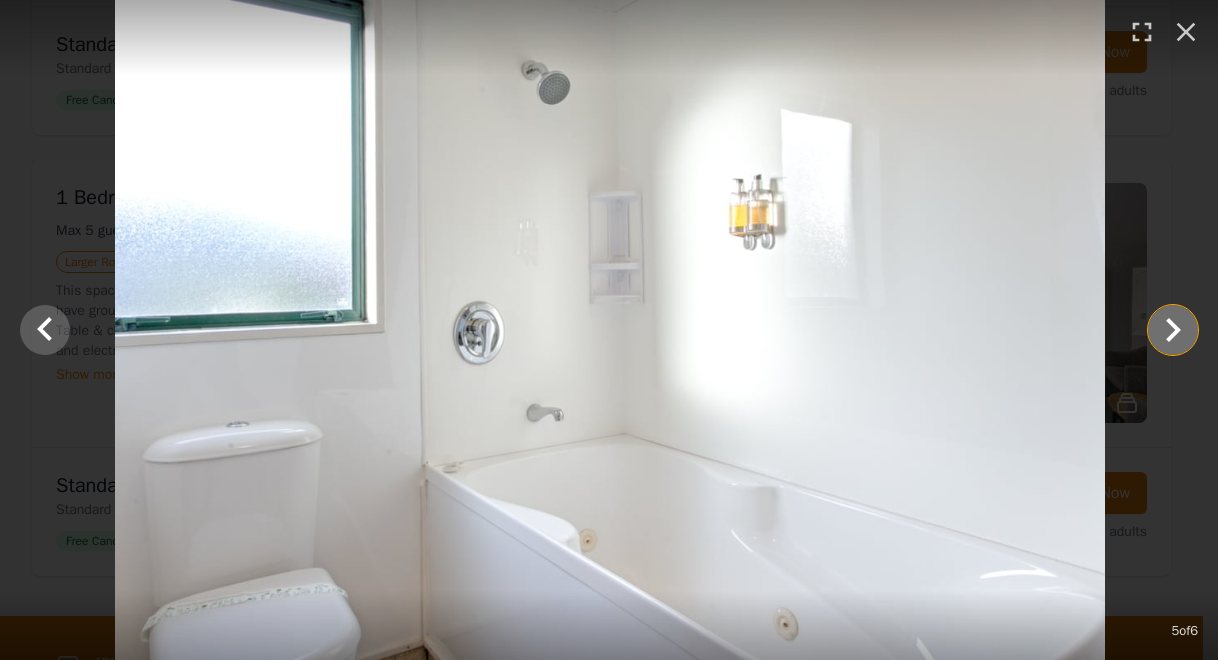 click 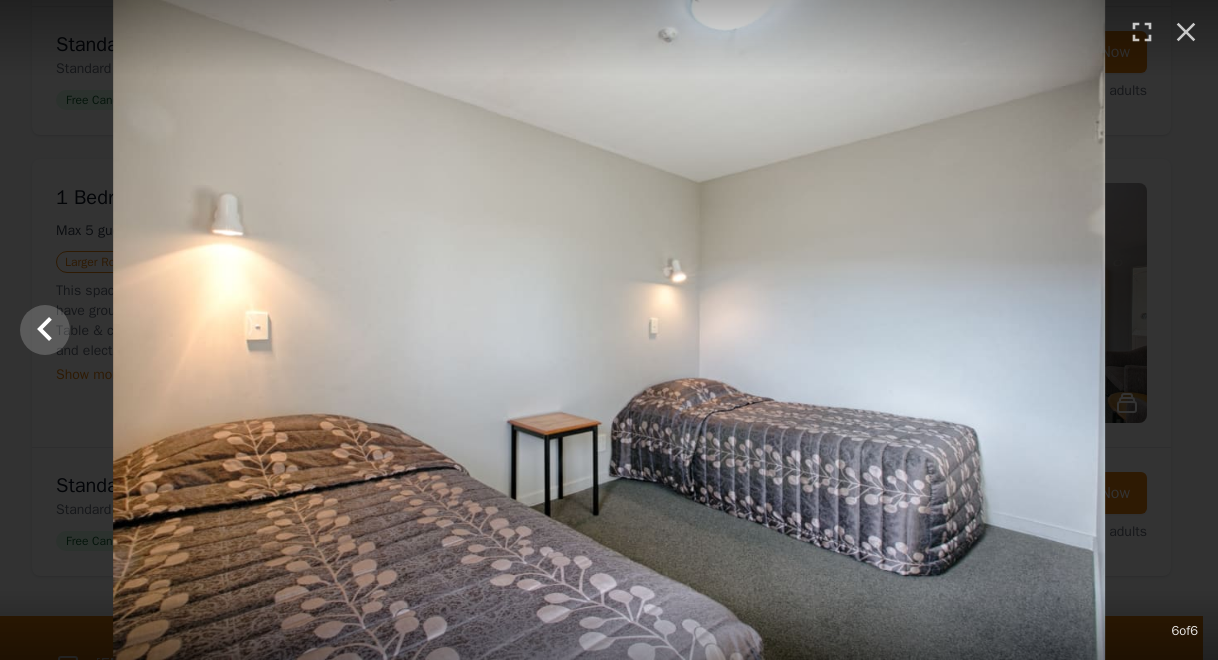 click at bounding box center [609, 330] 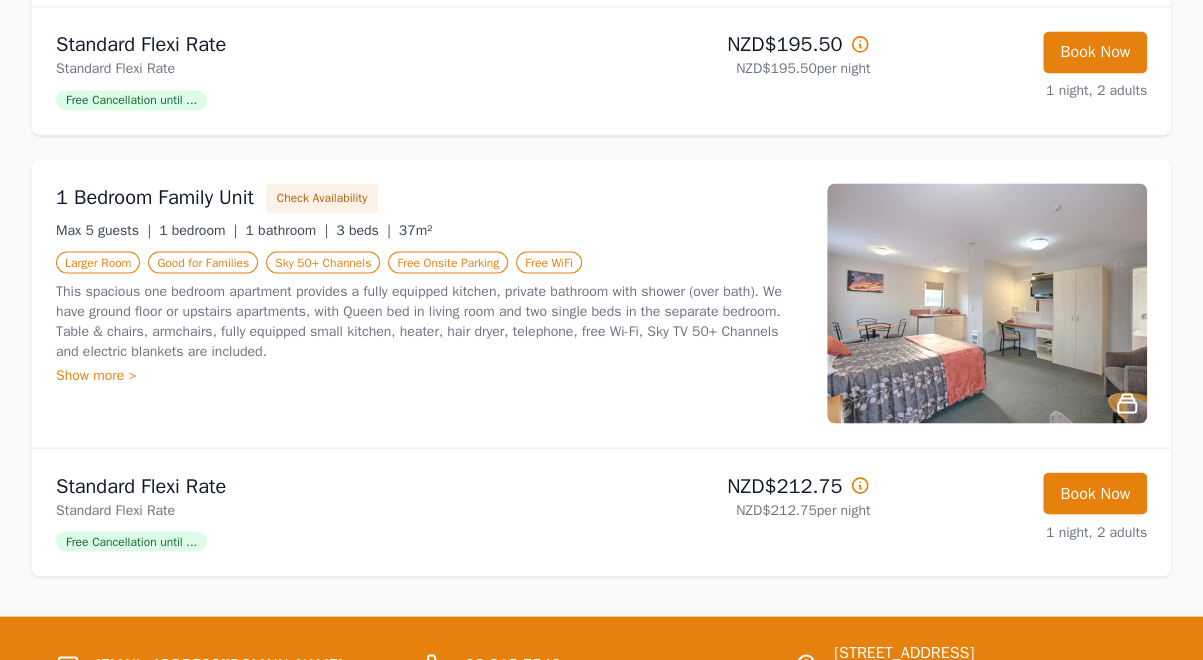 click at bounding box center (987, 303) 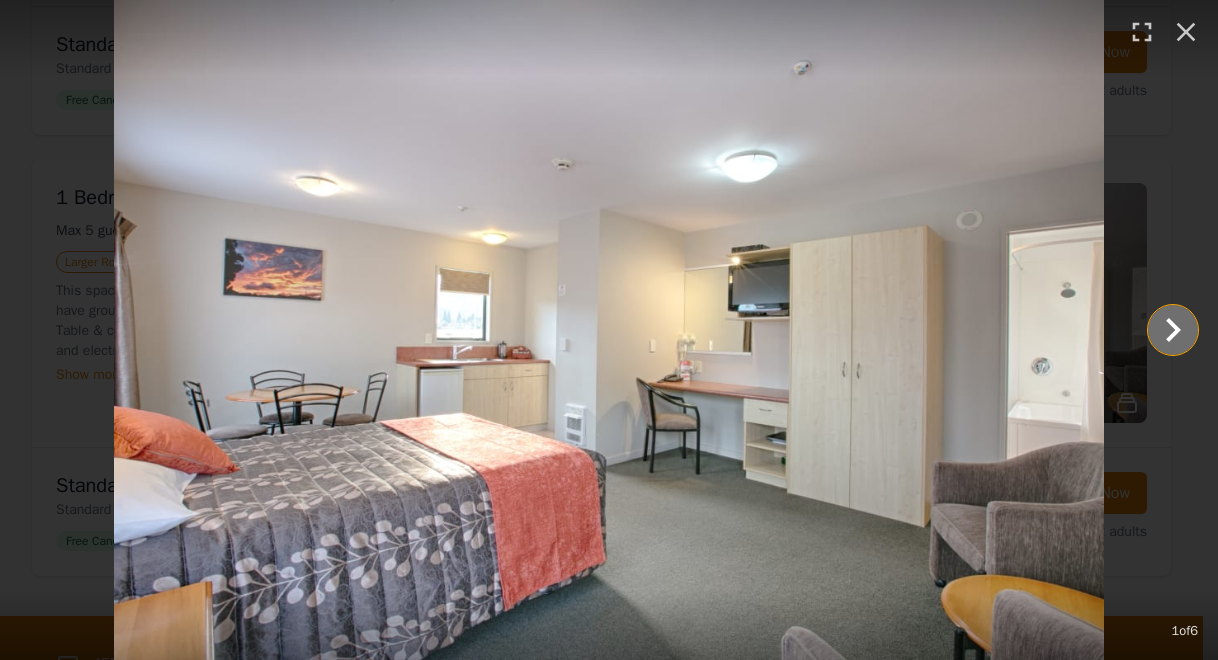 click 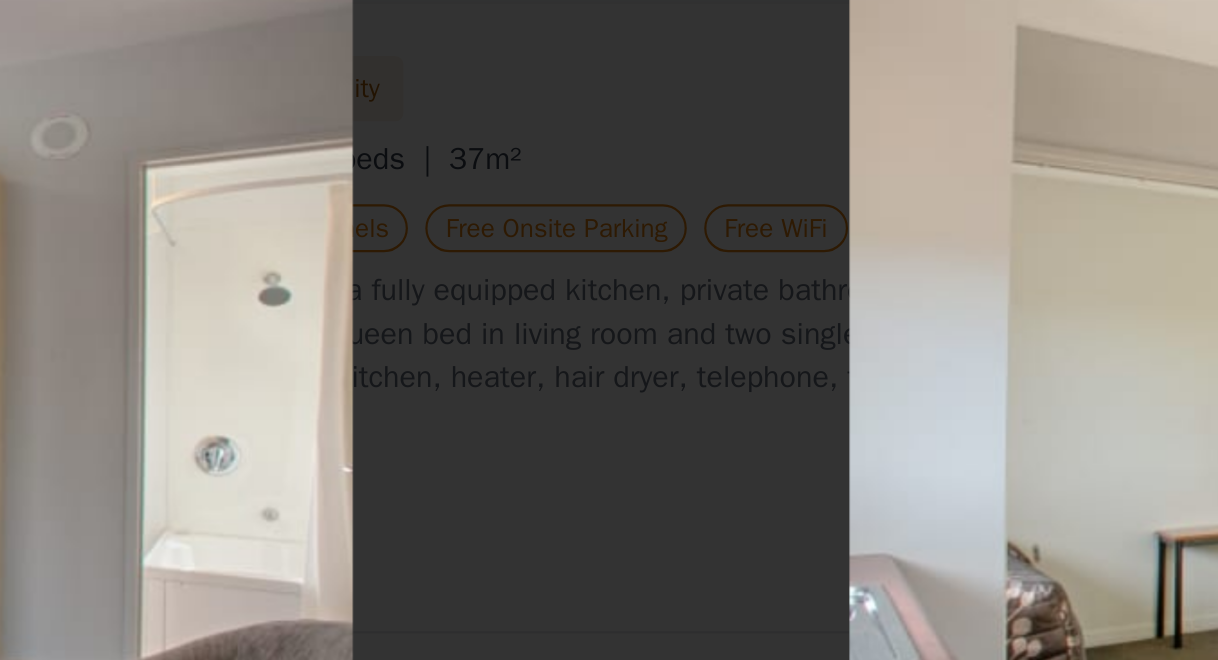 scroll, scrollTop: 1552, scrollLeft: 0, axis: vertical 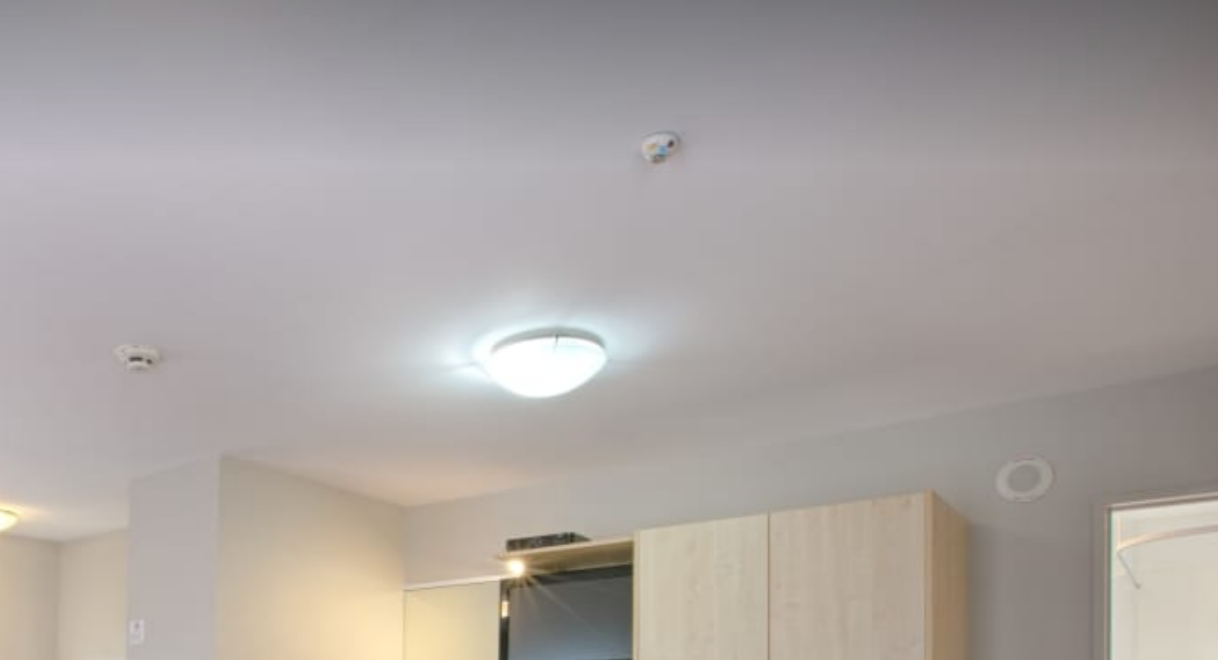 click at bounding box center [609, 330] 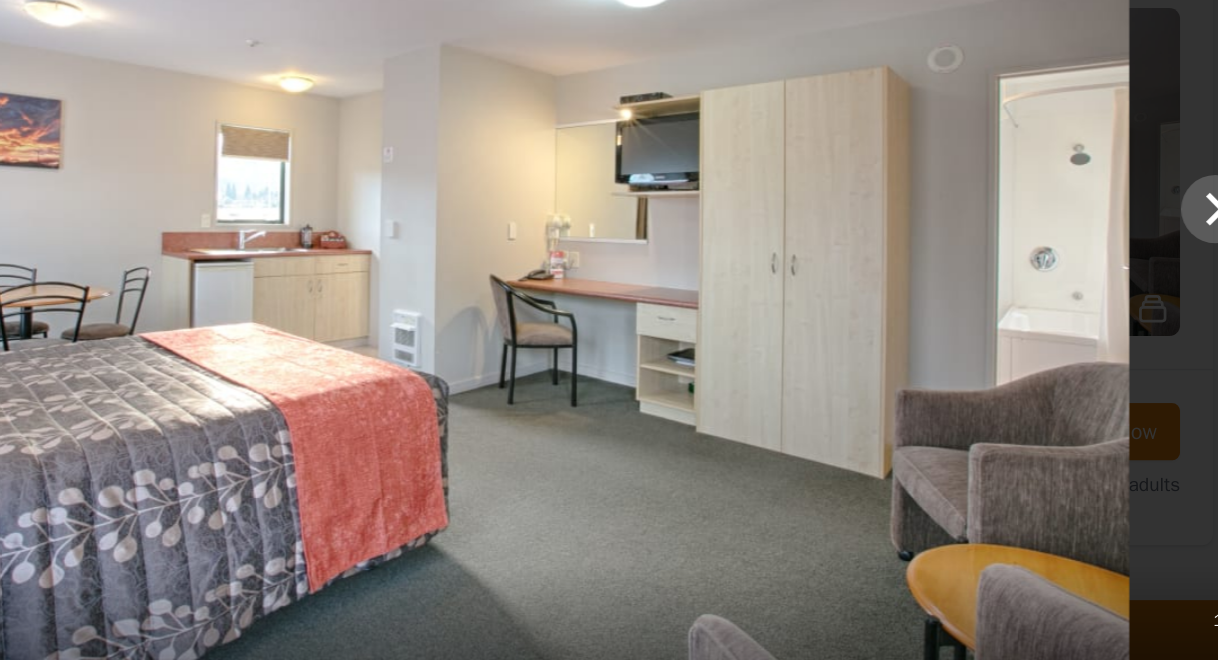 scroll, scrollTop: 1550, scrollLeft: 0, axis: vertical 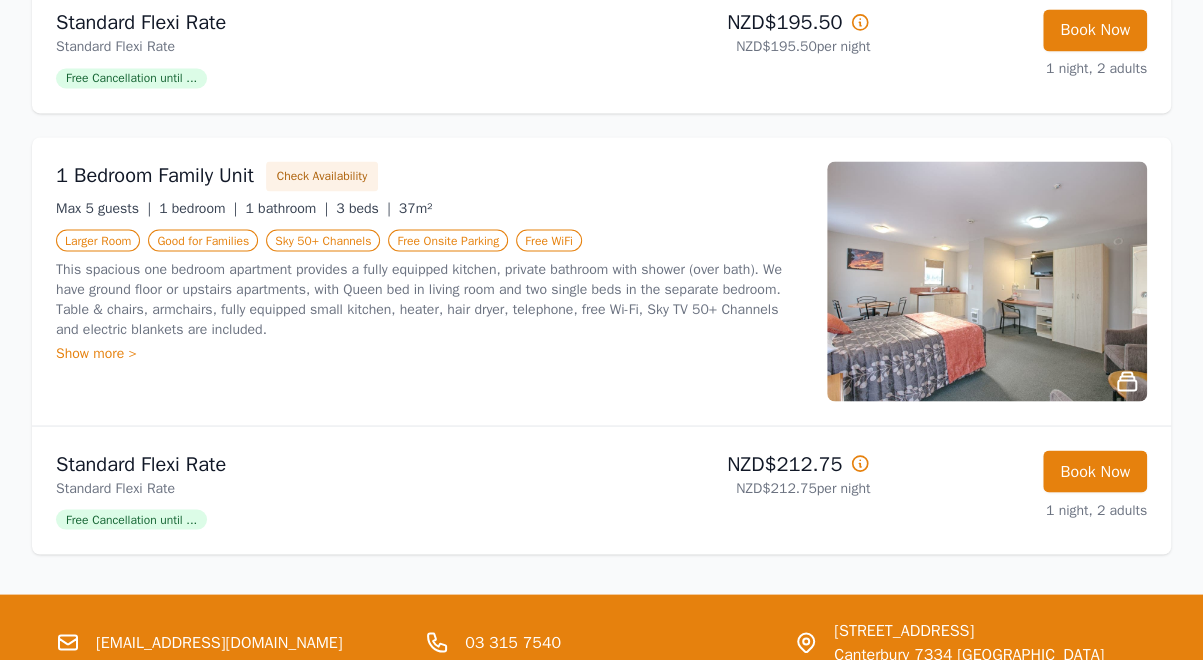 click at bounding box center (987, 281) 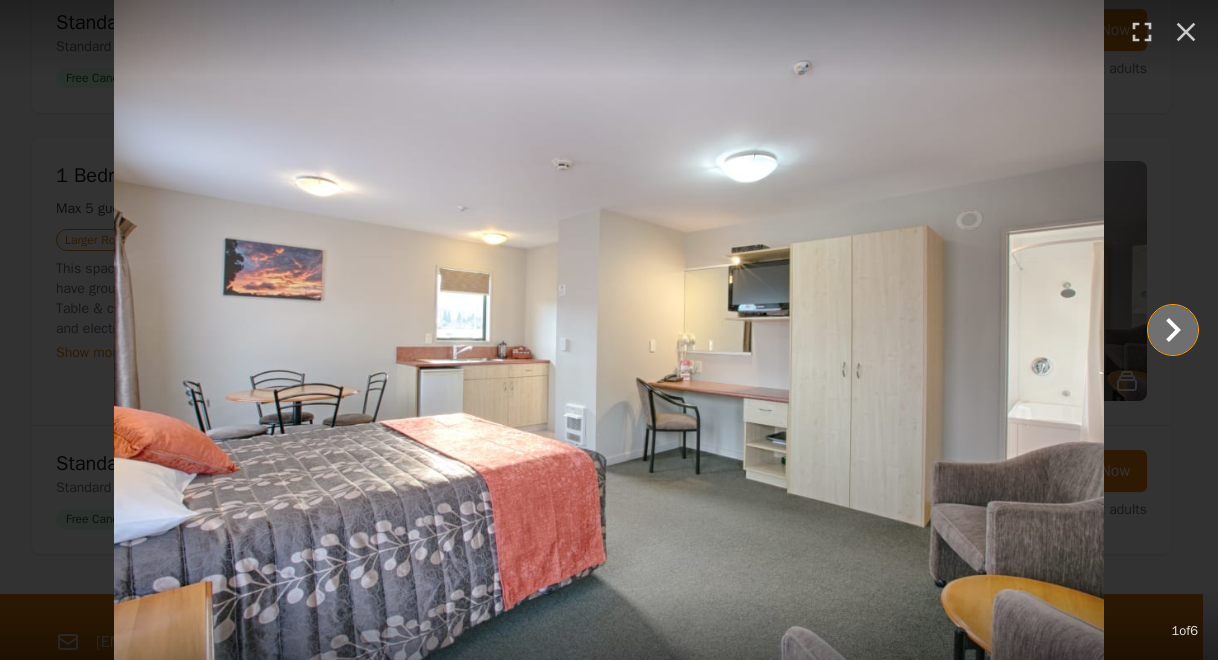click 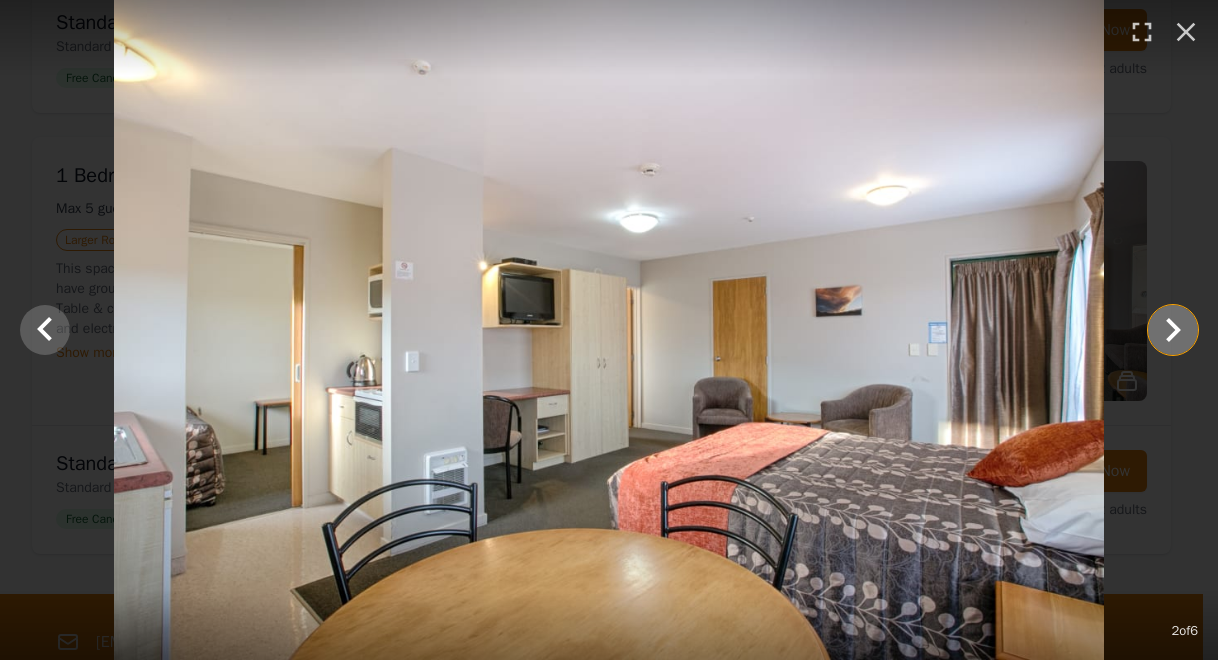click 